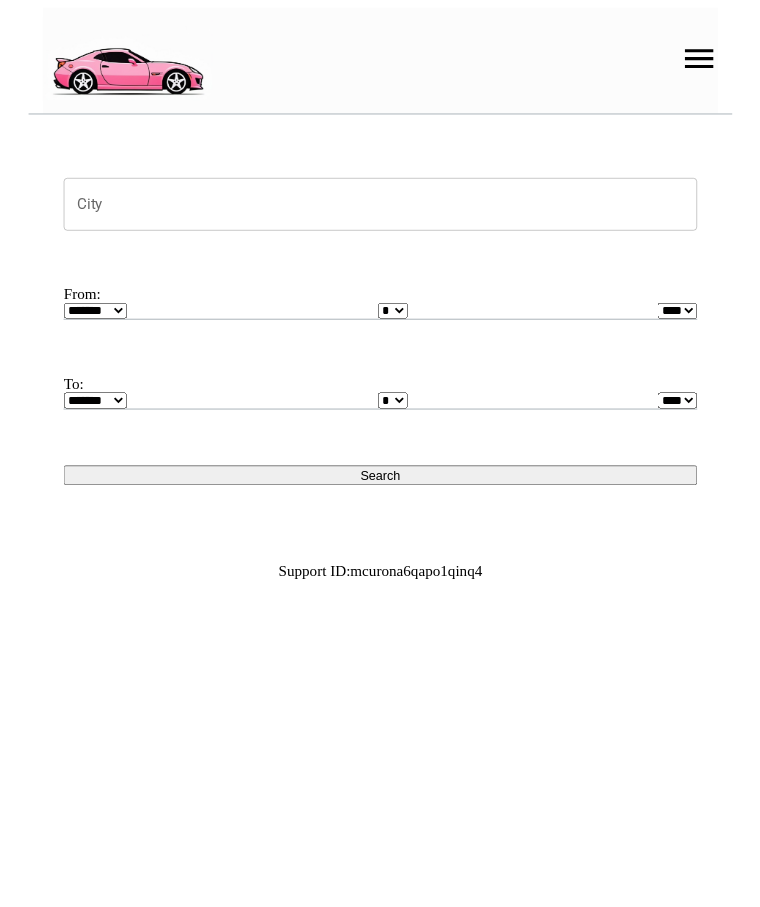 scroll, scrollTop: 0, scrollLeft: 0, axis: both 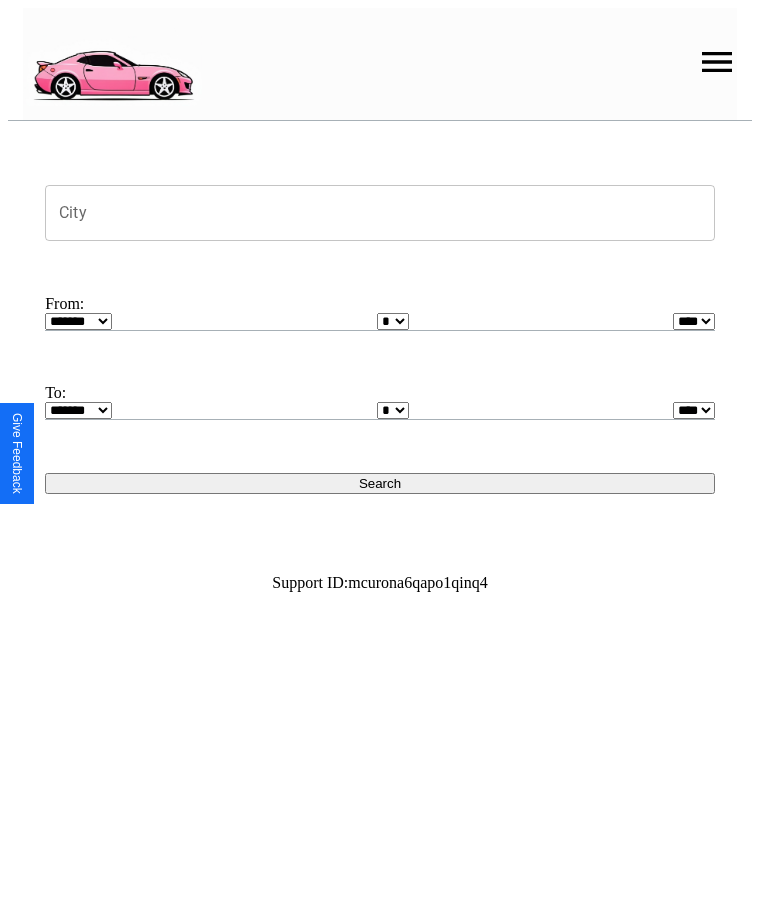 click at bounding box center [717, 62] 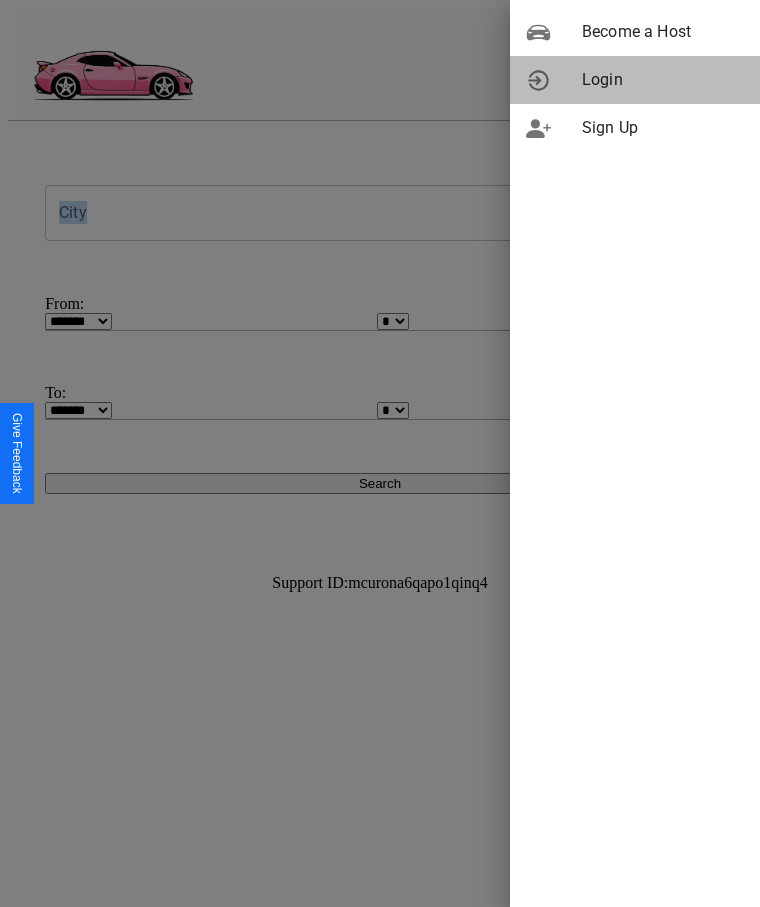 click on "Login" at bounding box center [663, 80] 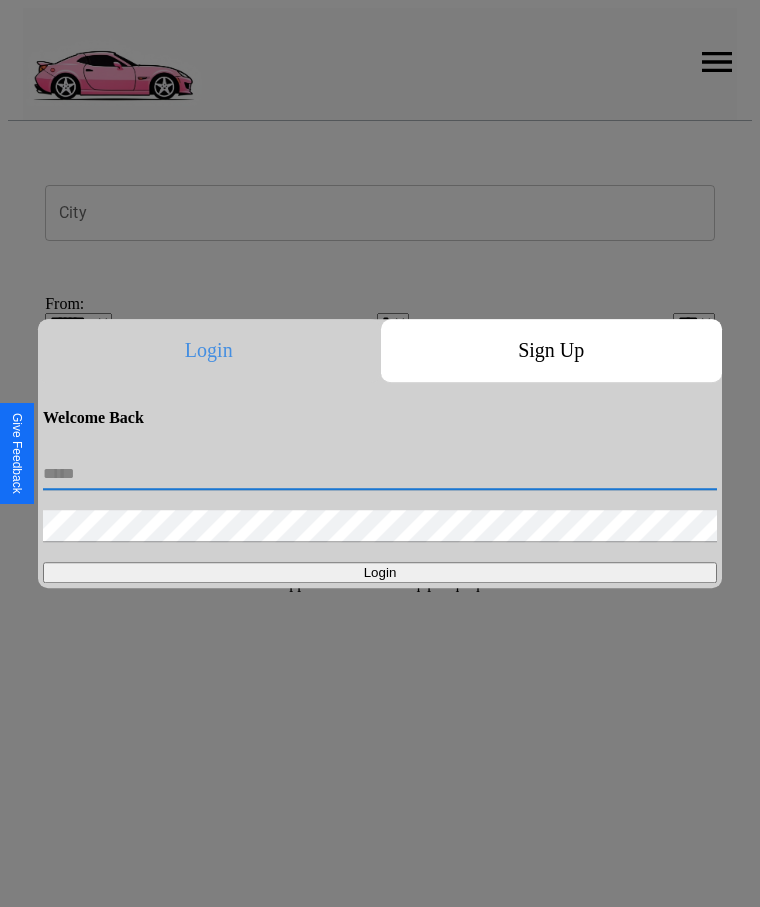 click at bounding box center (380, 474) 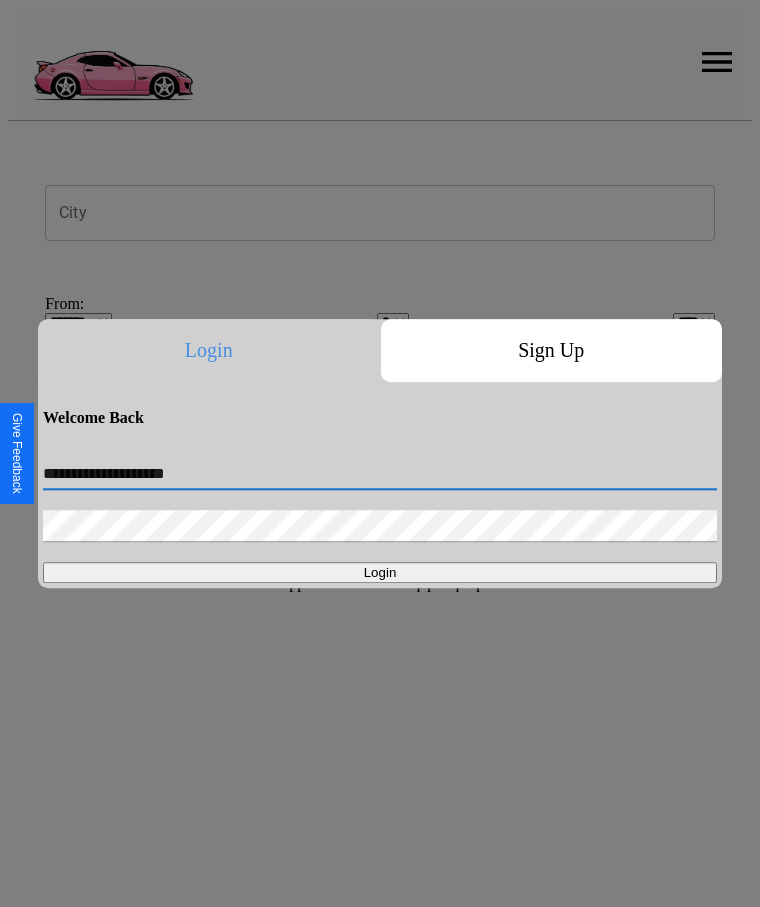 type on "**********" 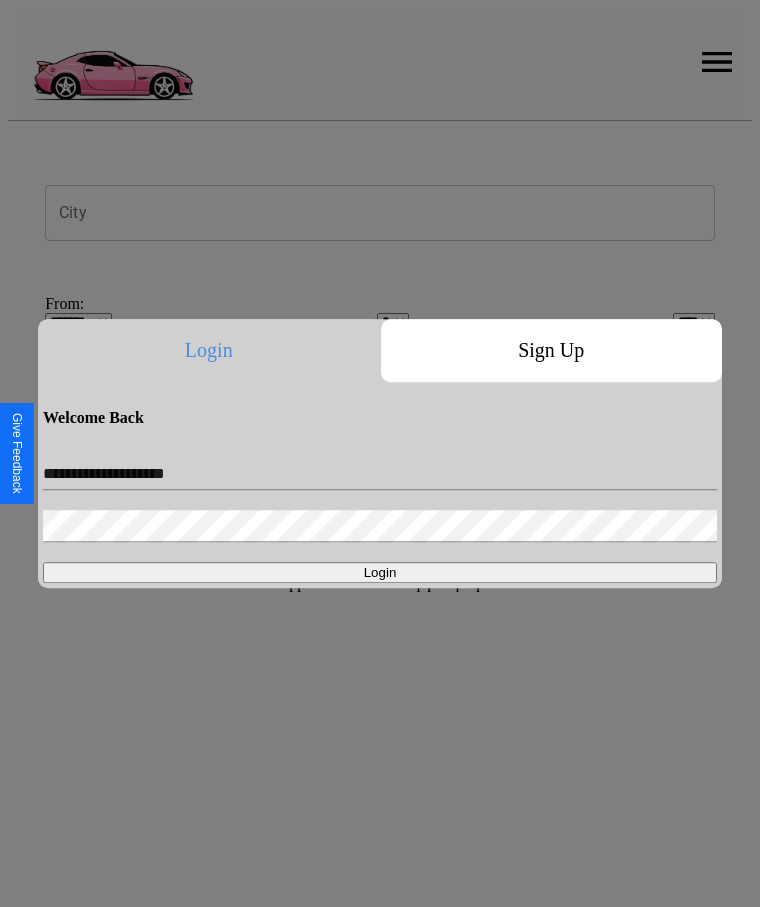 click on "Login" at bounding box center [380, 572] 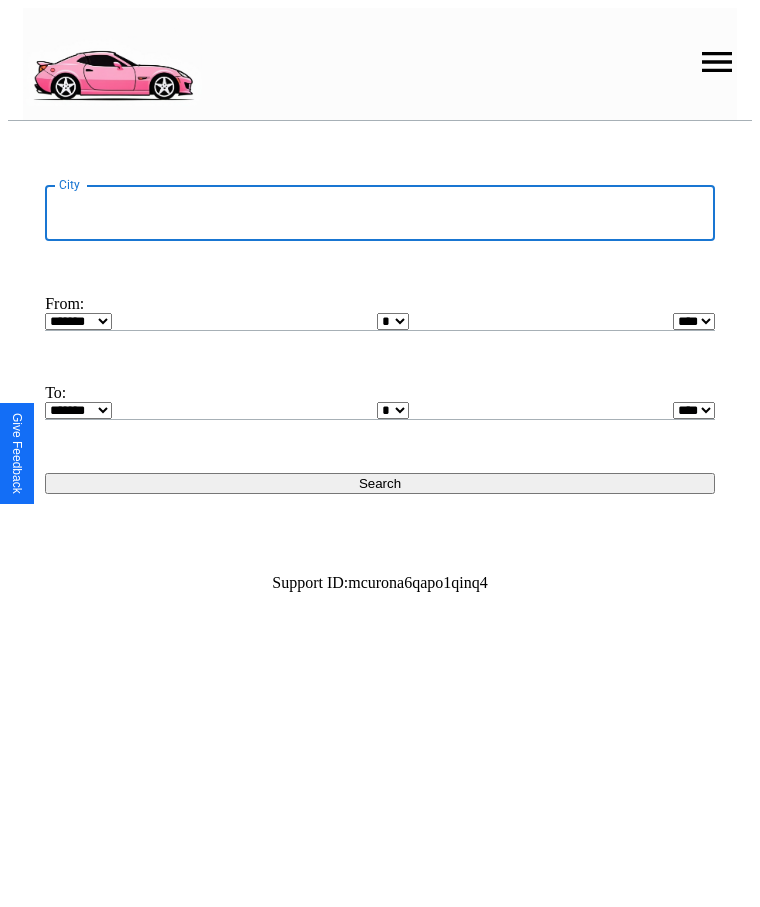 click on "City" at bounding box center [380, 213] 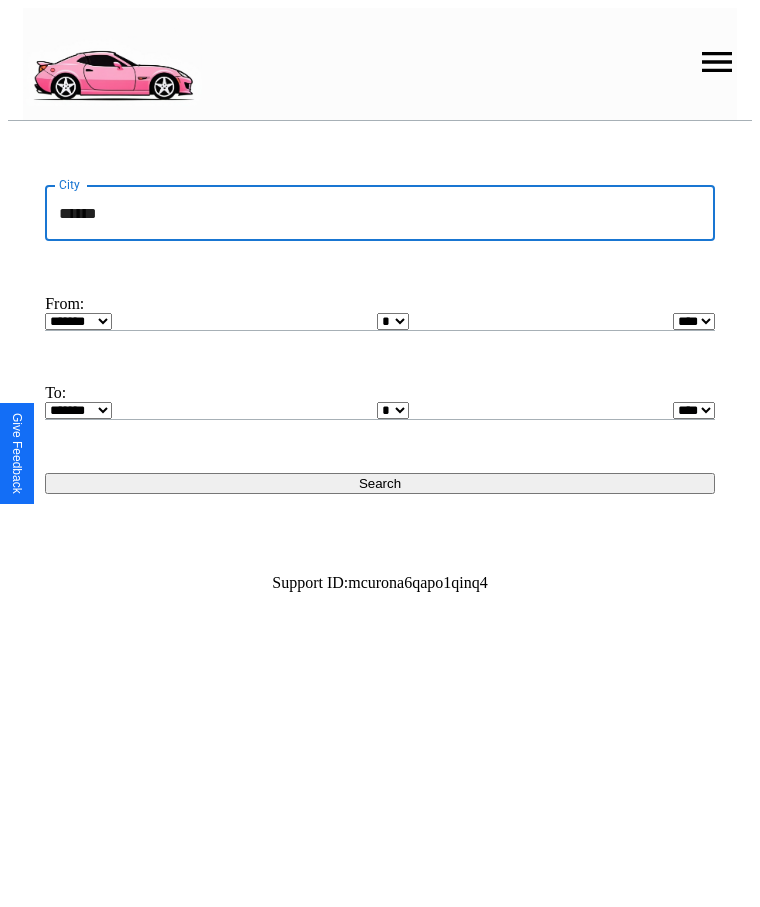 type on "******" 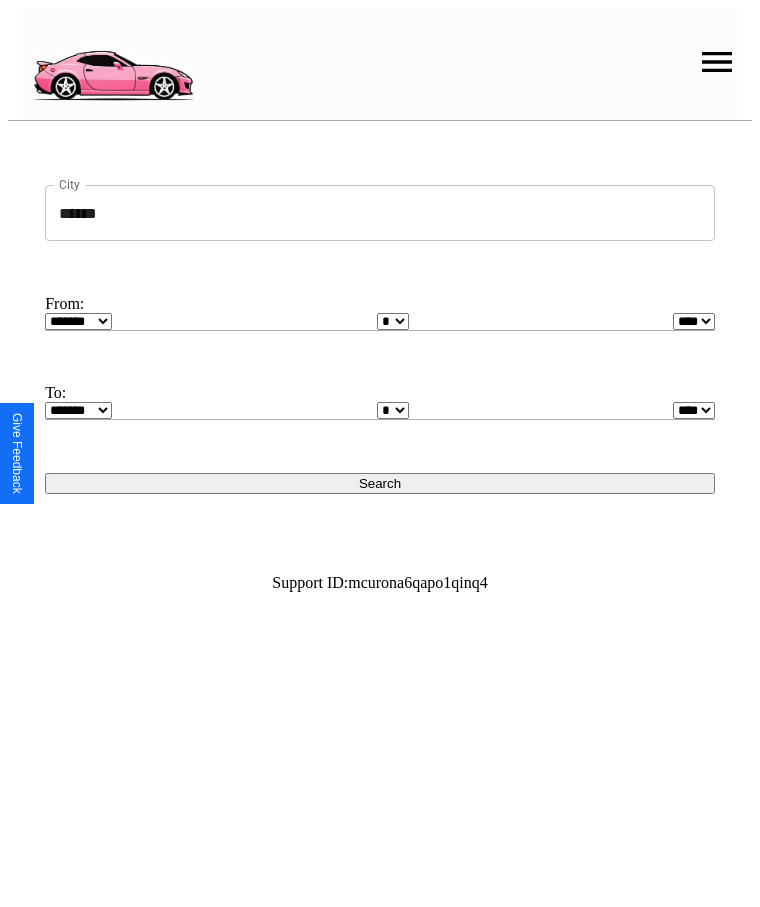 click on "******* ******** ***** ***** *** **** **** ****** ********* ******* ******** ********" at bounding box center [78, 321] 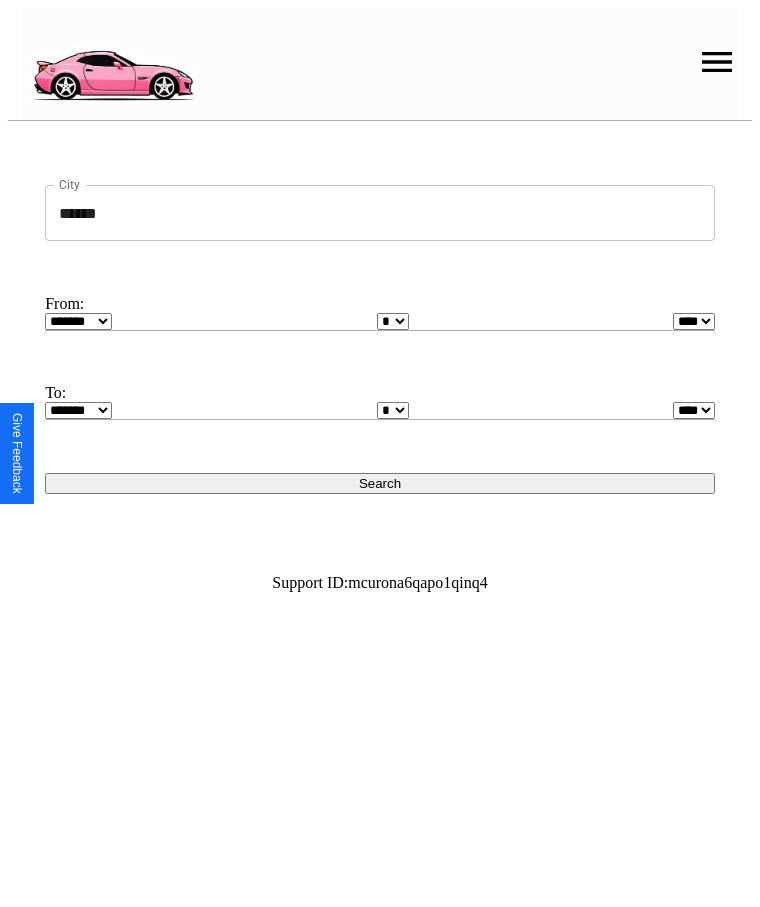 click on "* * * * * * * * * ** ** ** ** ** ** ** ** ** ** ** ** ** ** ** ** ** ** ** ** ** **" at bounding box center (393, 321) 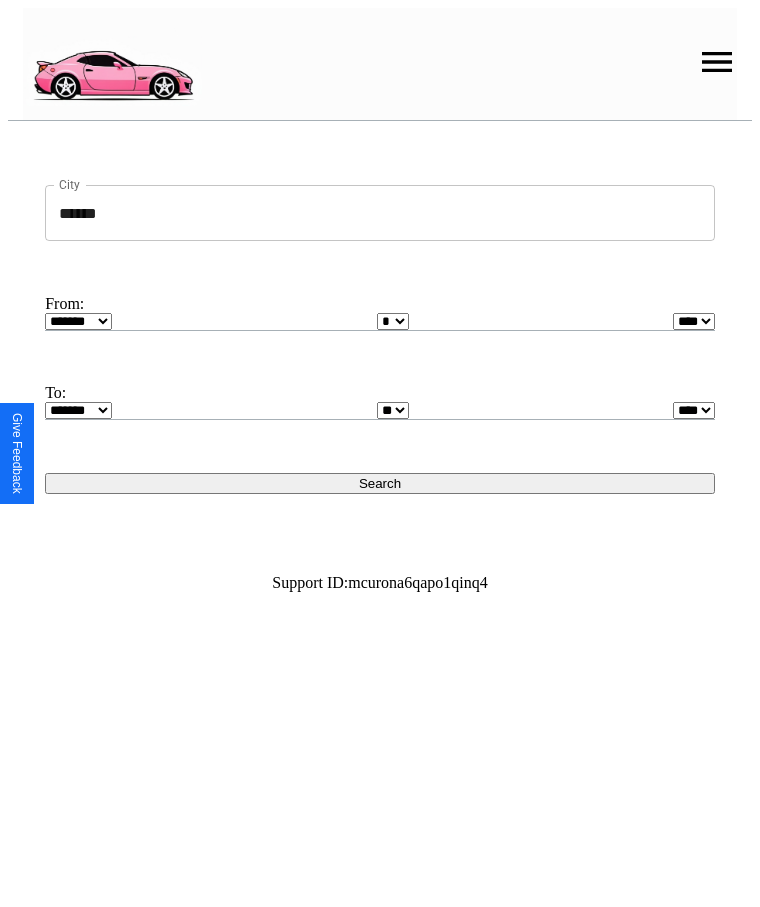 click on "Search" at bounding box center [380, 483] 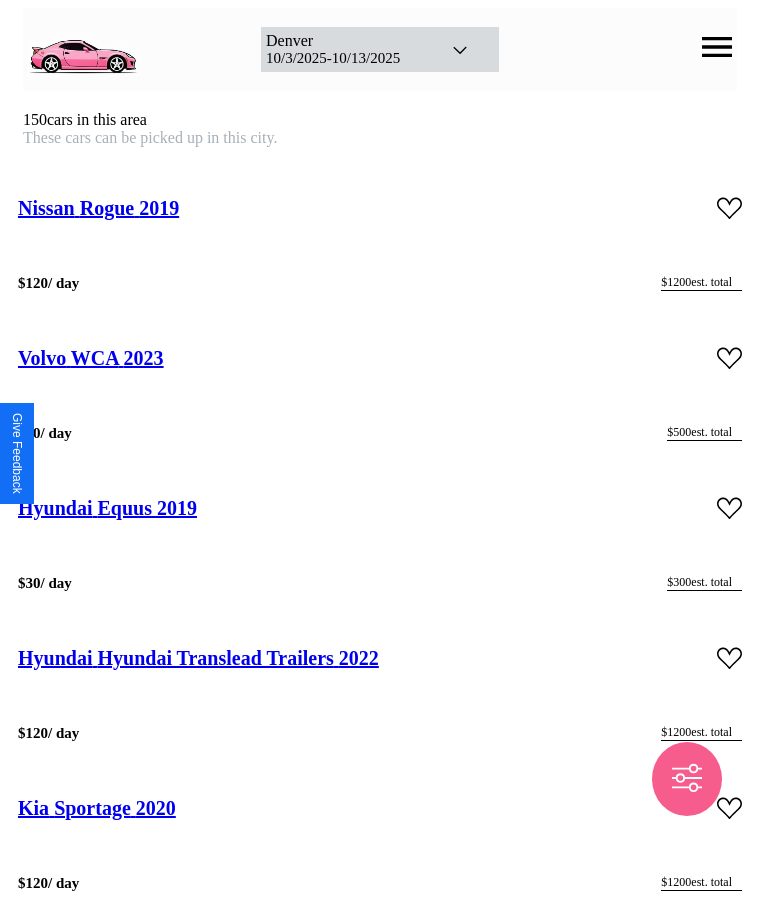 scroll, scrollTop: 29112, scrollLeft: 0, axis: vertical 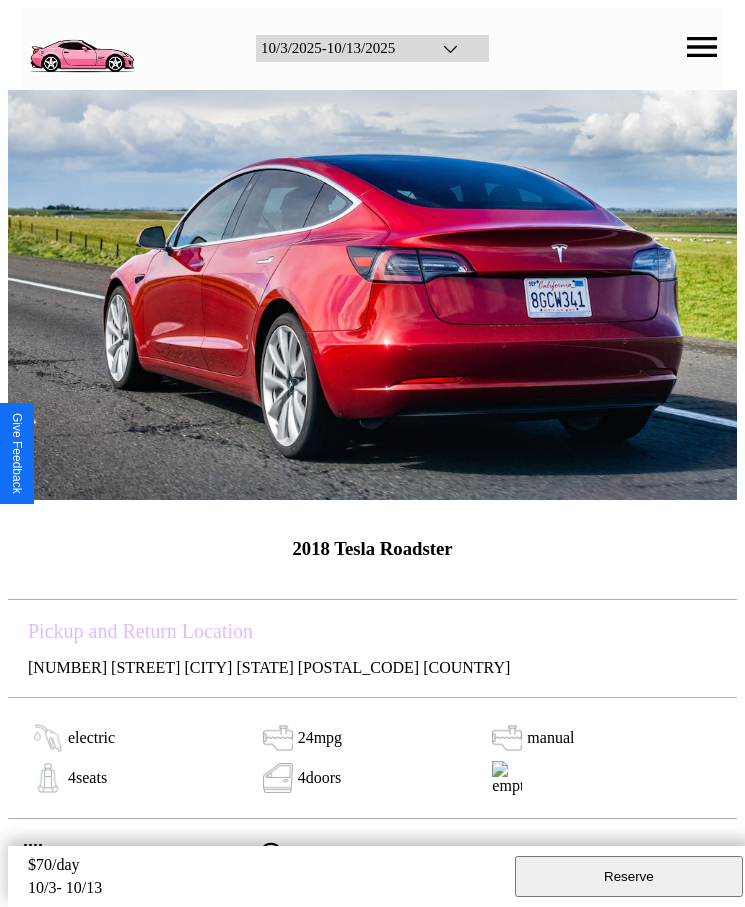 click on "$ 70 /day" at bounding box center (266, 867) 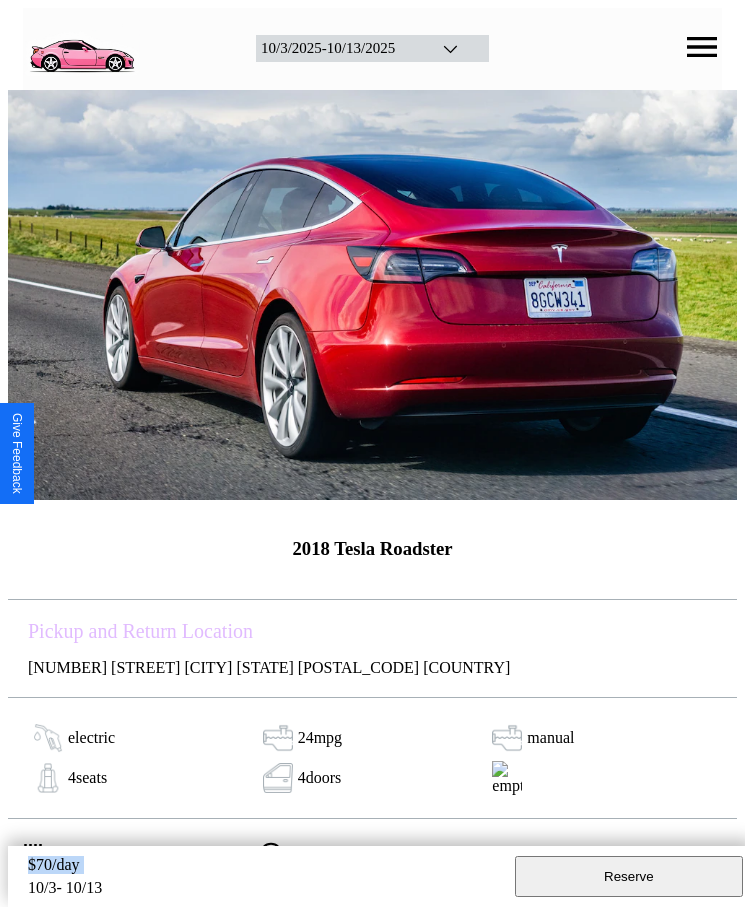 click on "$ 70 /day" at bounding box center [266, 867] 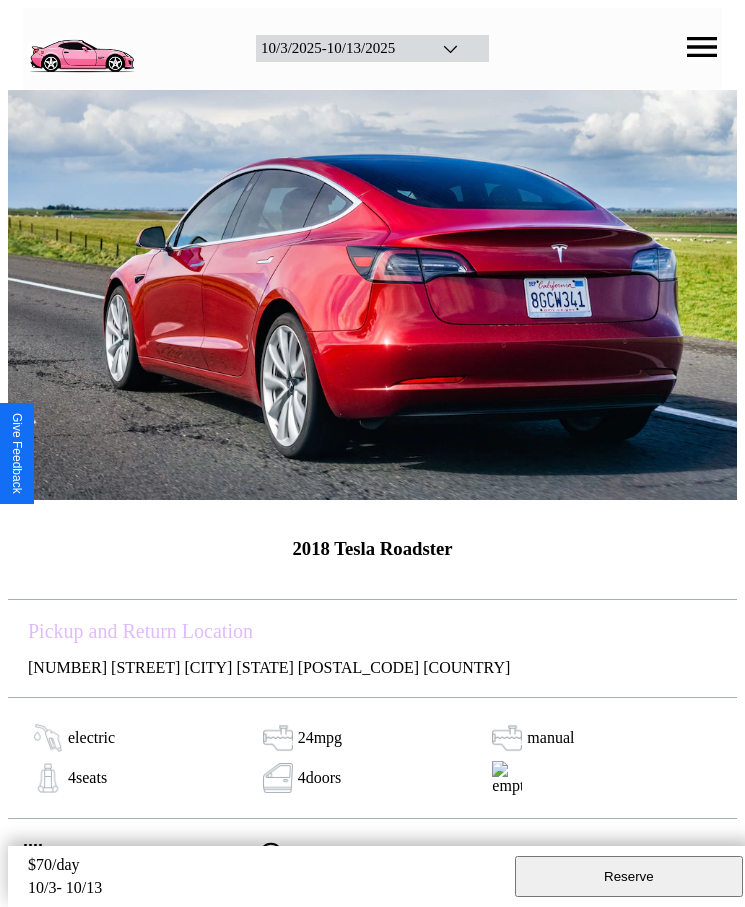 click on "$ 70 /day" at bounding box center (266, 867) 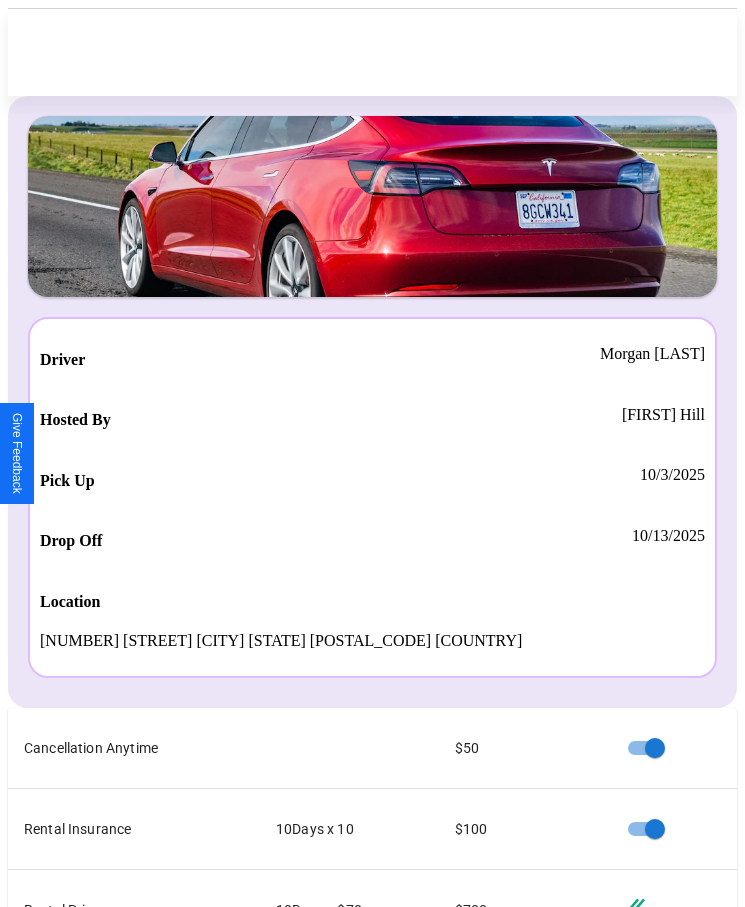 scroll, scrollTop: 23, scrollLeft: 0, axis: vertical 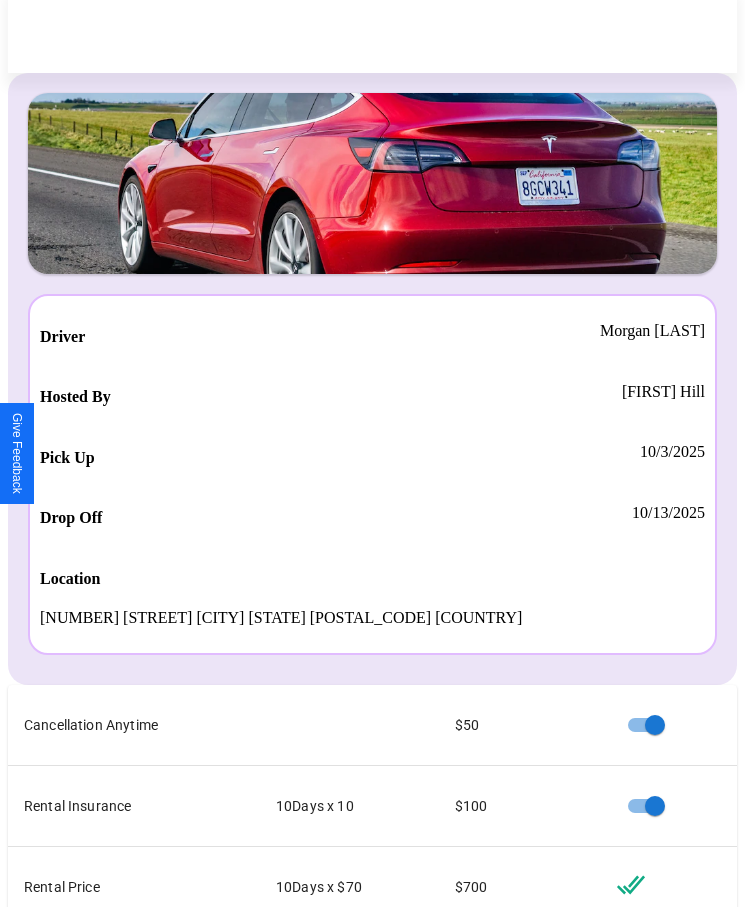 click on "Checkout" at bounding box center (530, 1118) 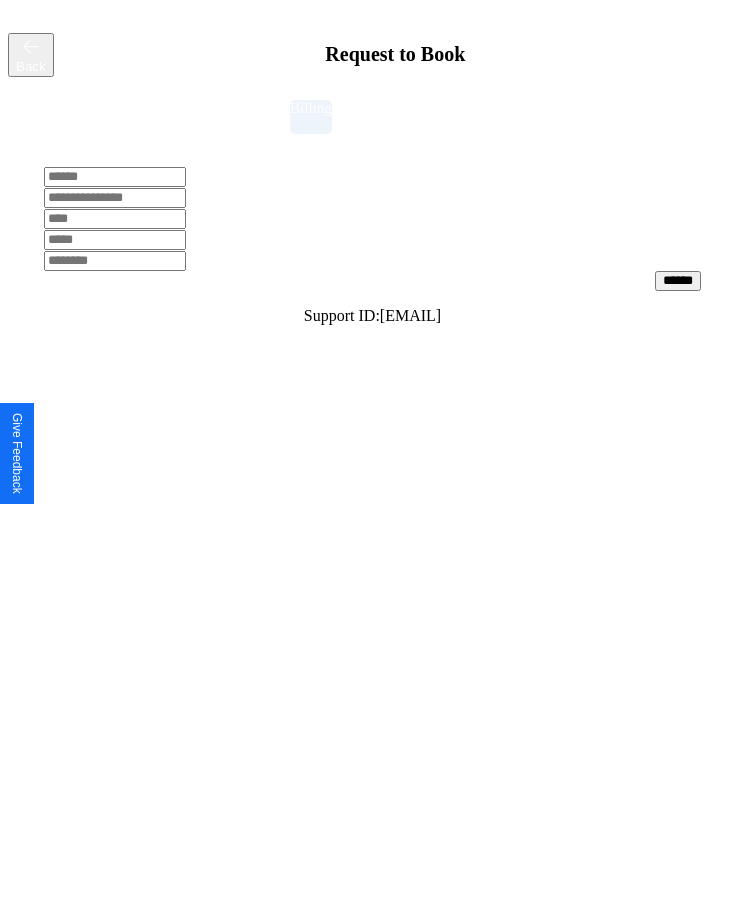 scroll, scrollTop: 0, scrollLeft: 0, axis: both 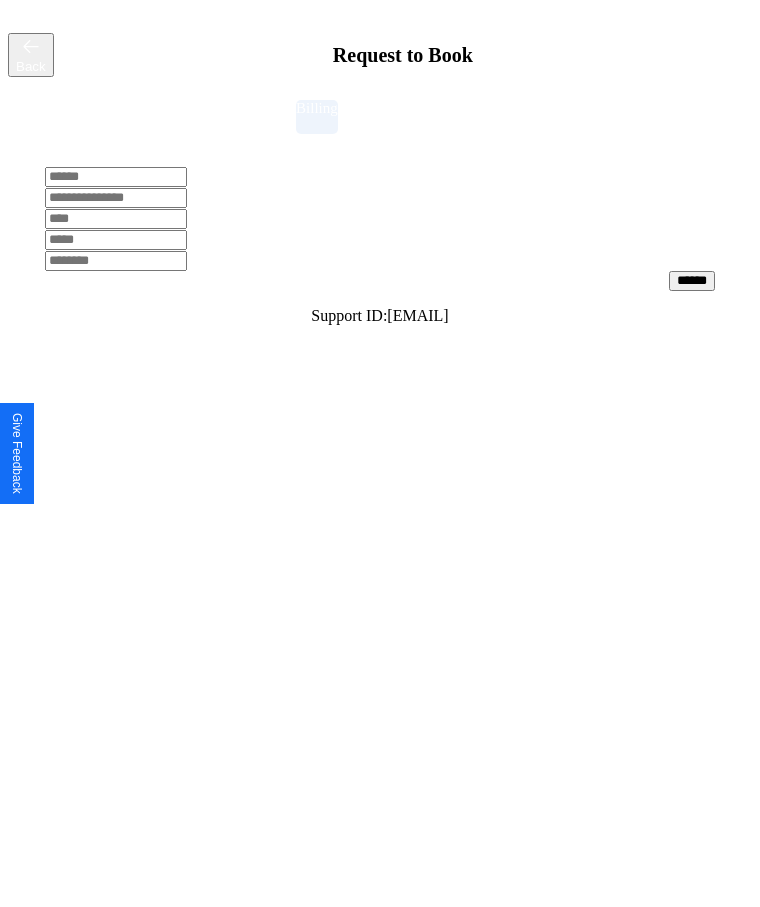 click at bounding box center (116, 177) 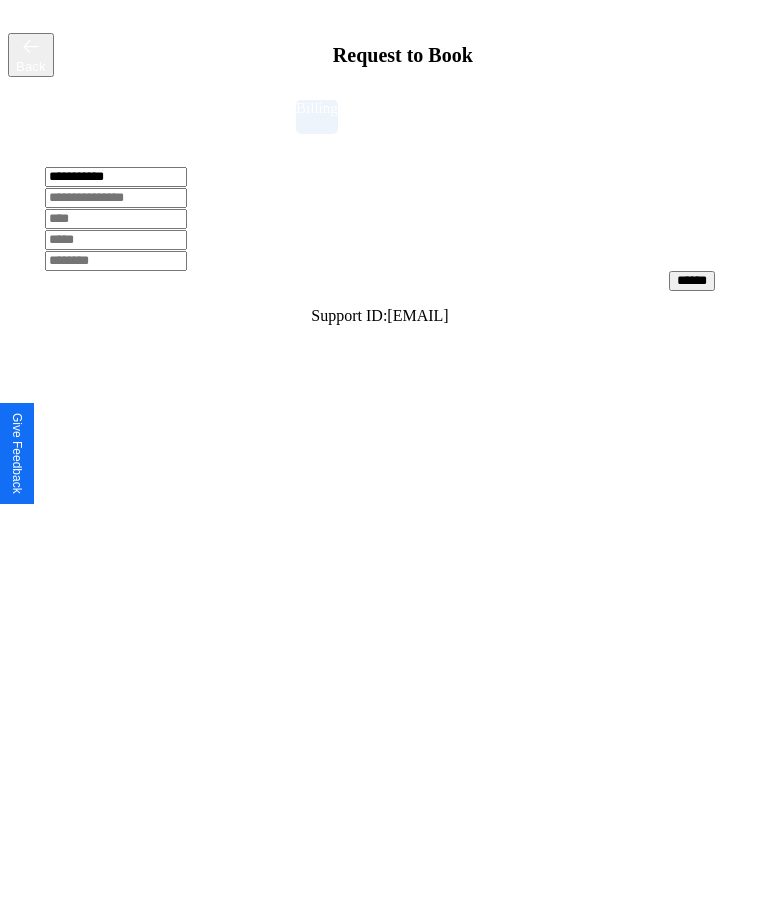 type on "**********" 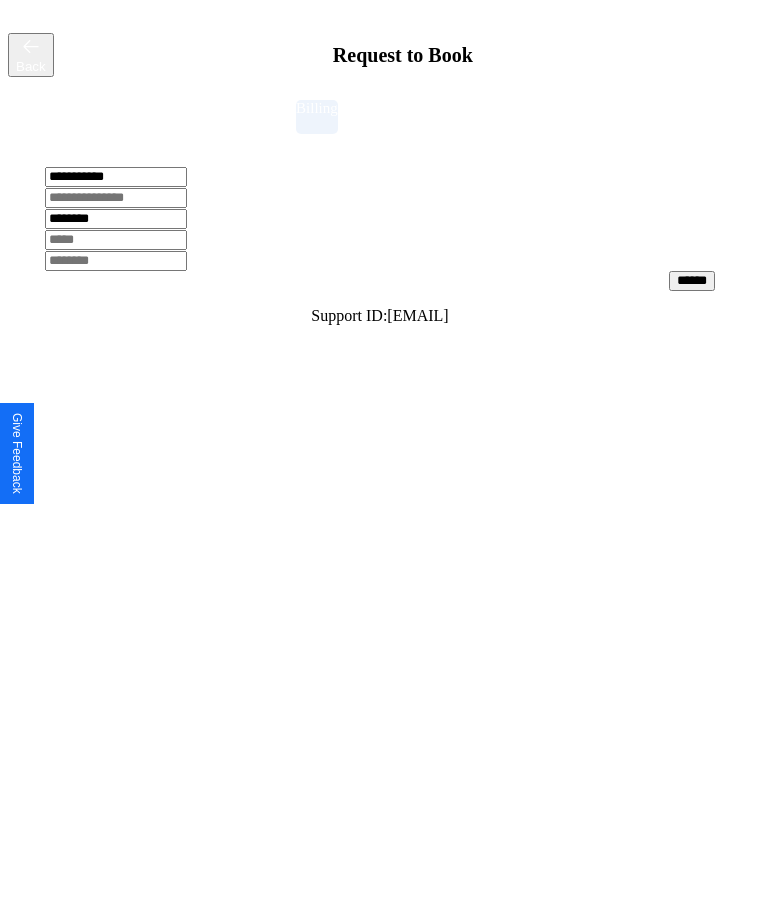 type on "********" 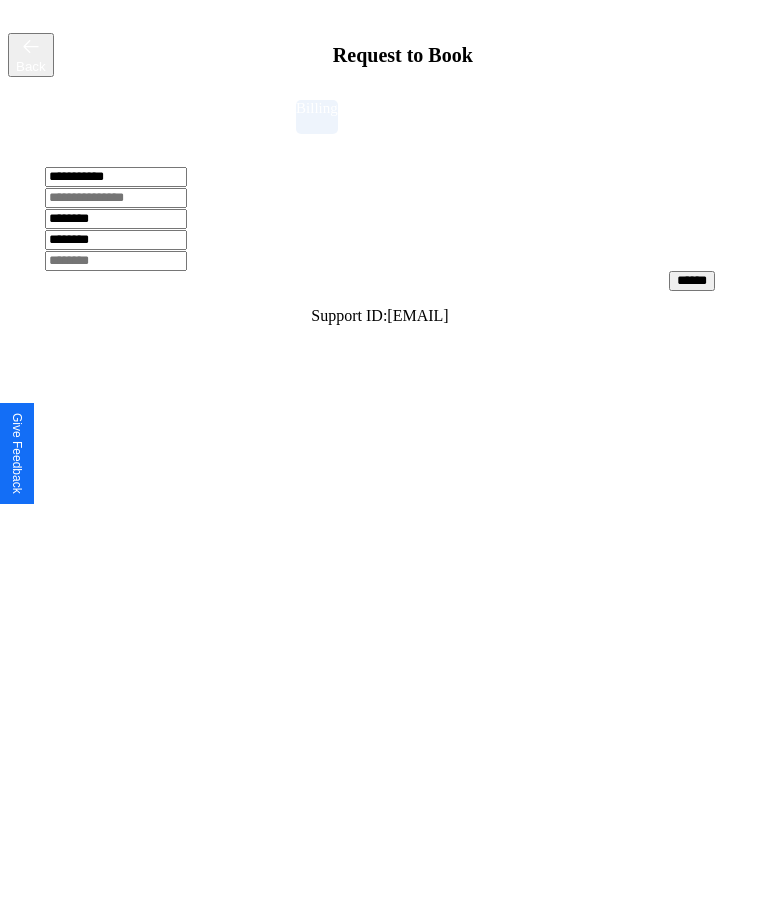 type on "********" 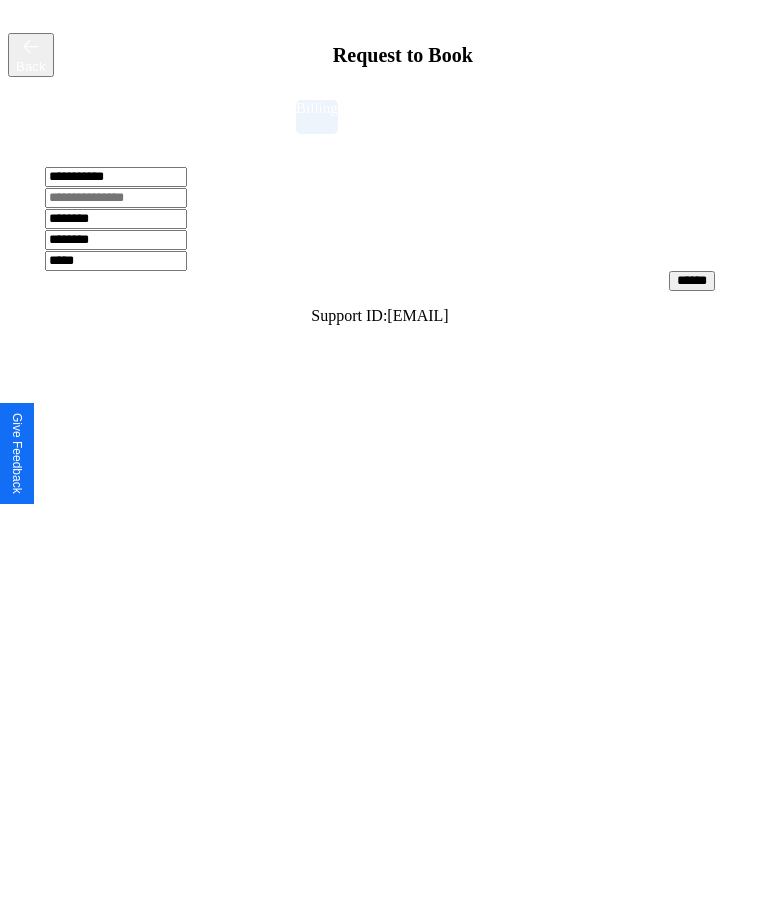 type on "*****" 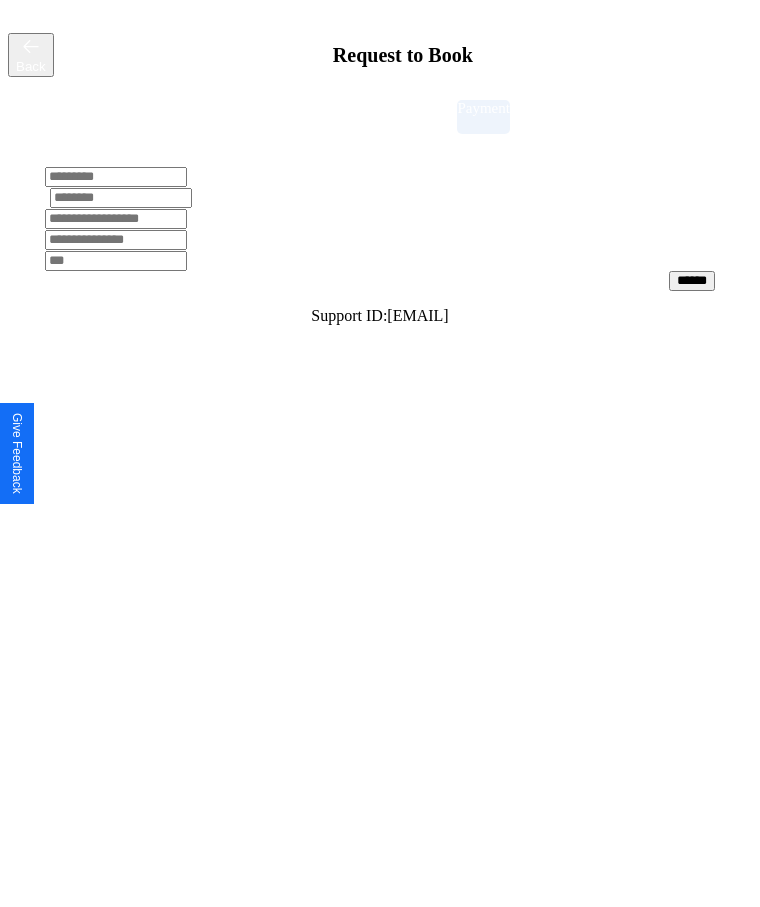 click at bounding box center (116, 177) 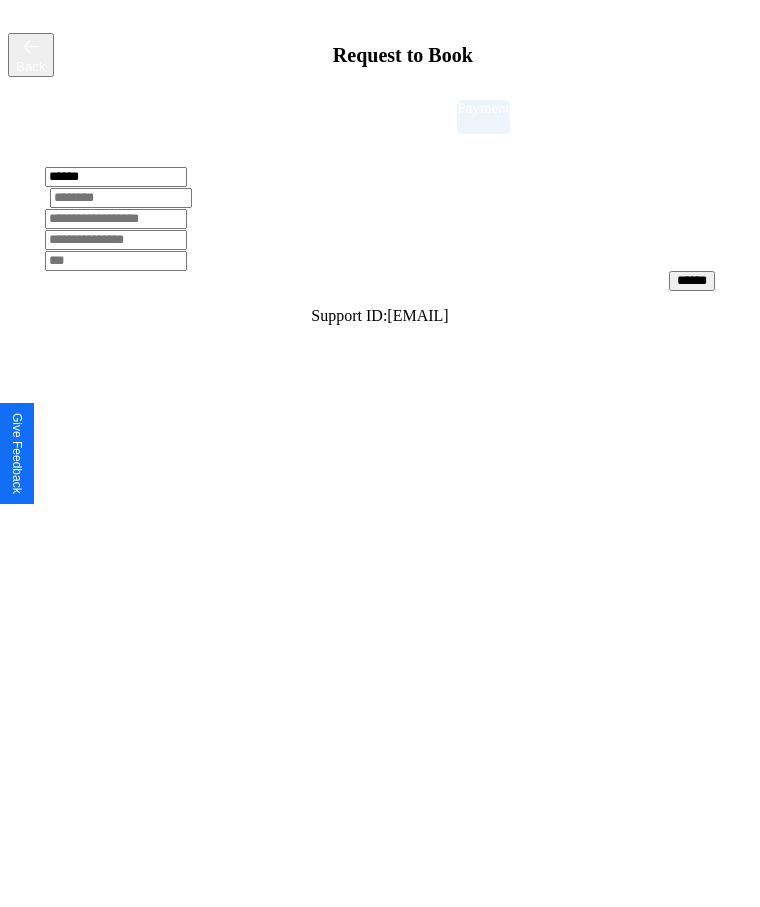 type on "******" 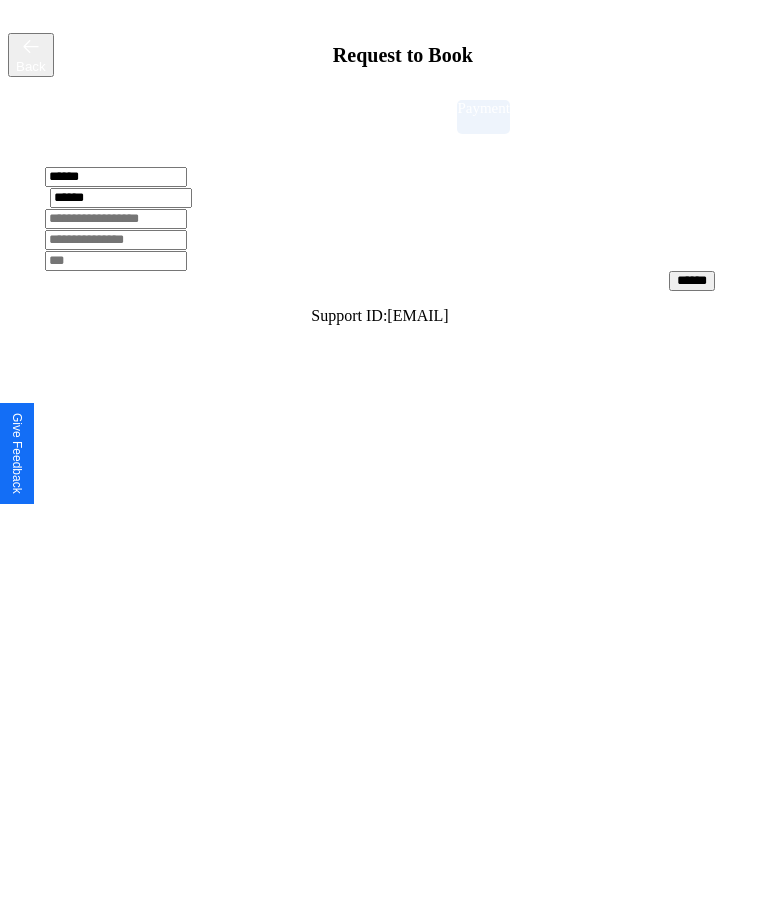 type on "******" 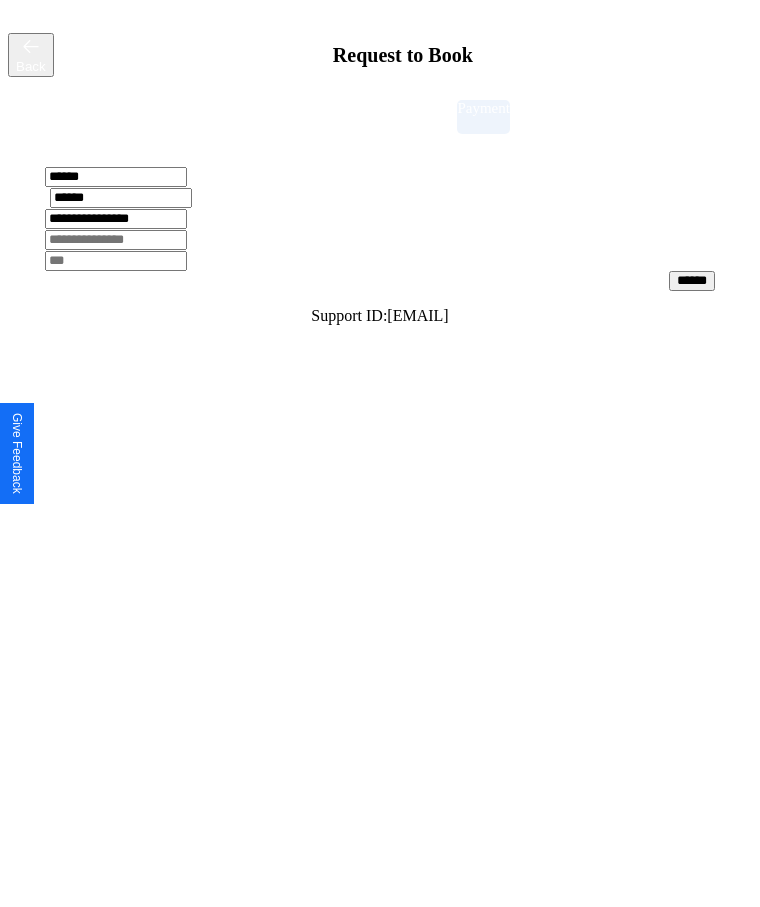 type on "**********" 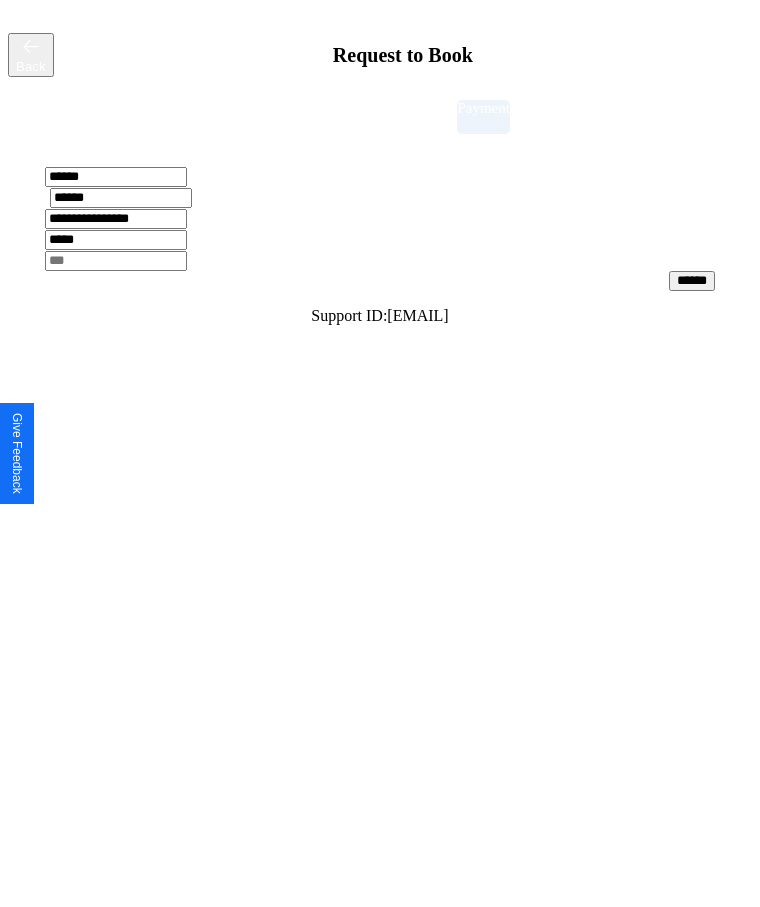 type on "*****" 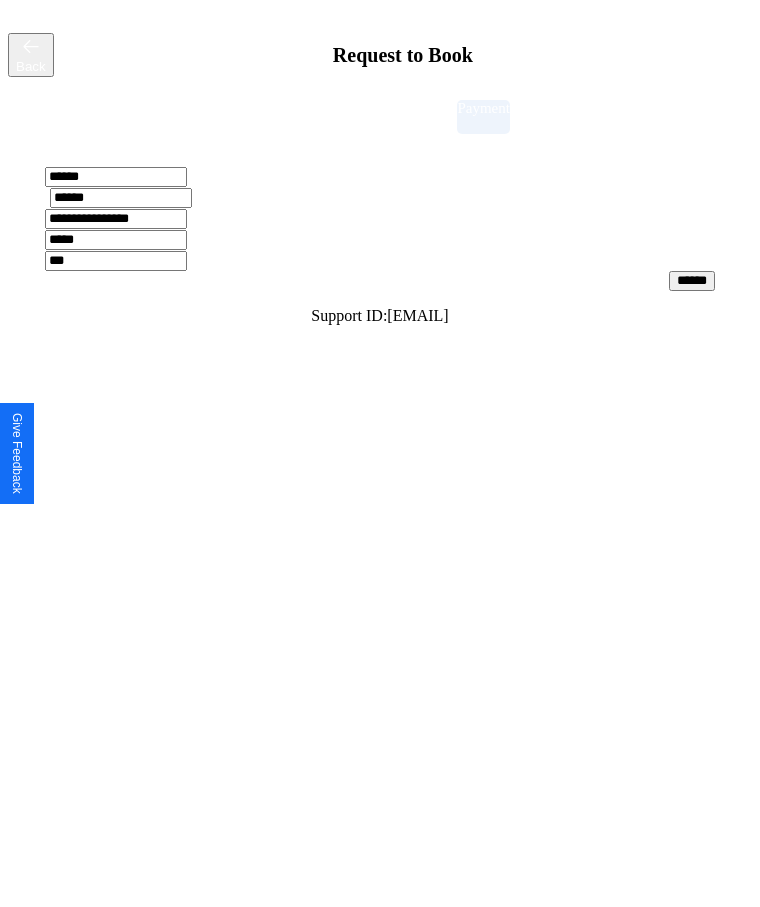 type on "***" 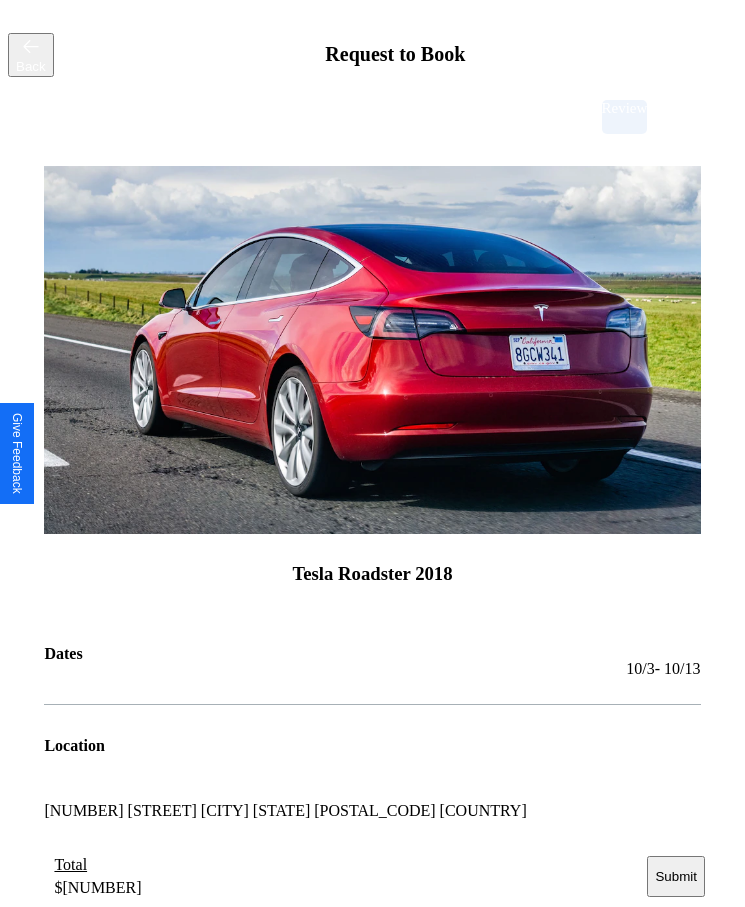 scroll, scrollTop: 2, scrollLeft: 0, axis: vertical 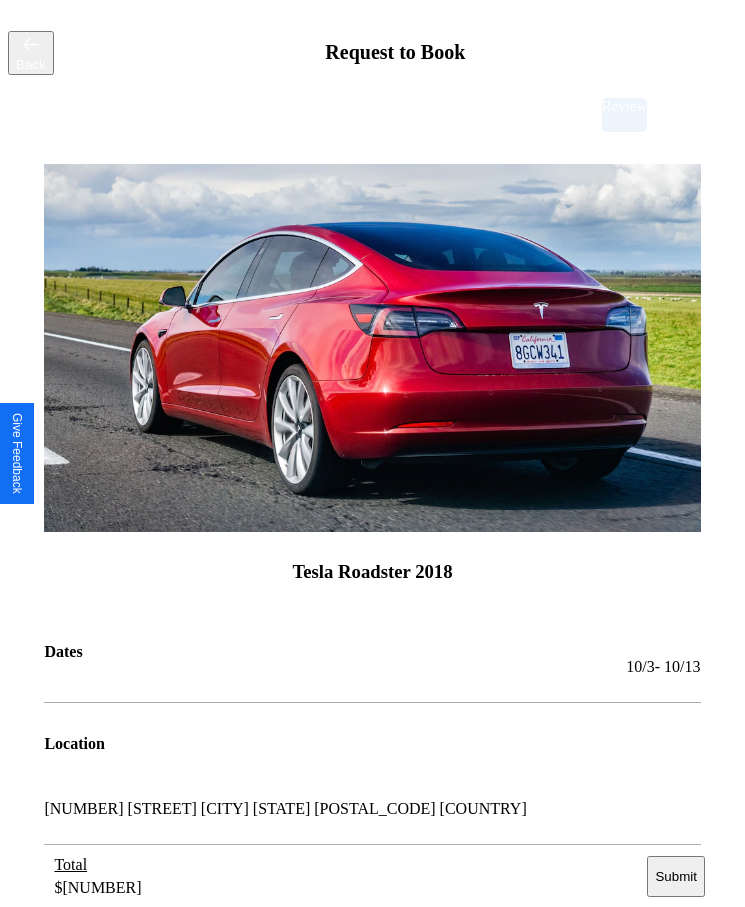 click on "Submit" at bounding box center (675, 876) 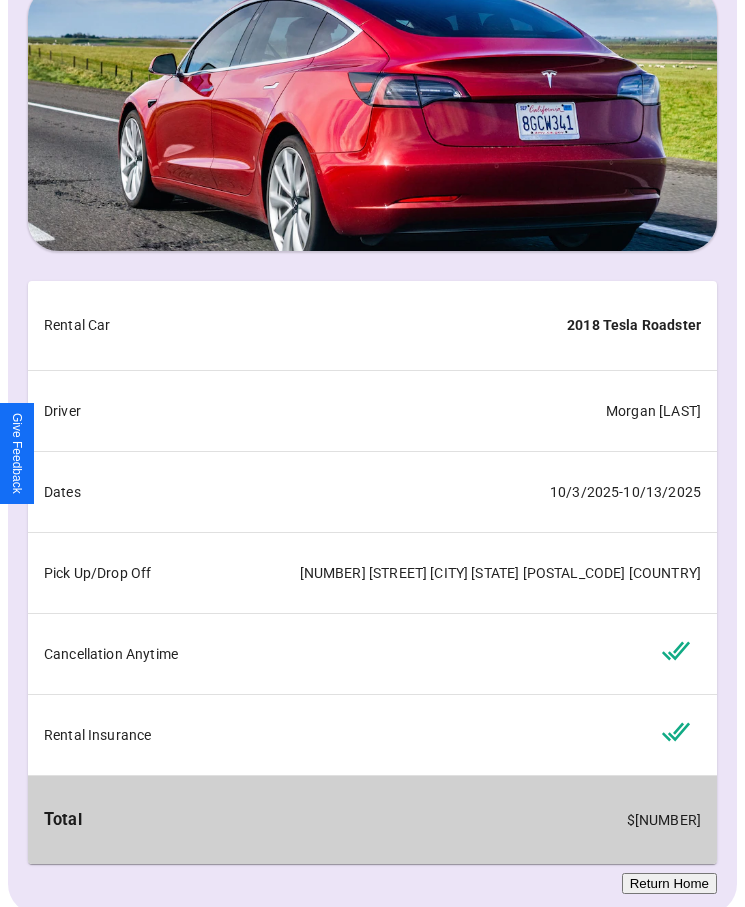 scroll, scrollTop: 162, scrollLeft: 0, axis: vertical 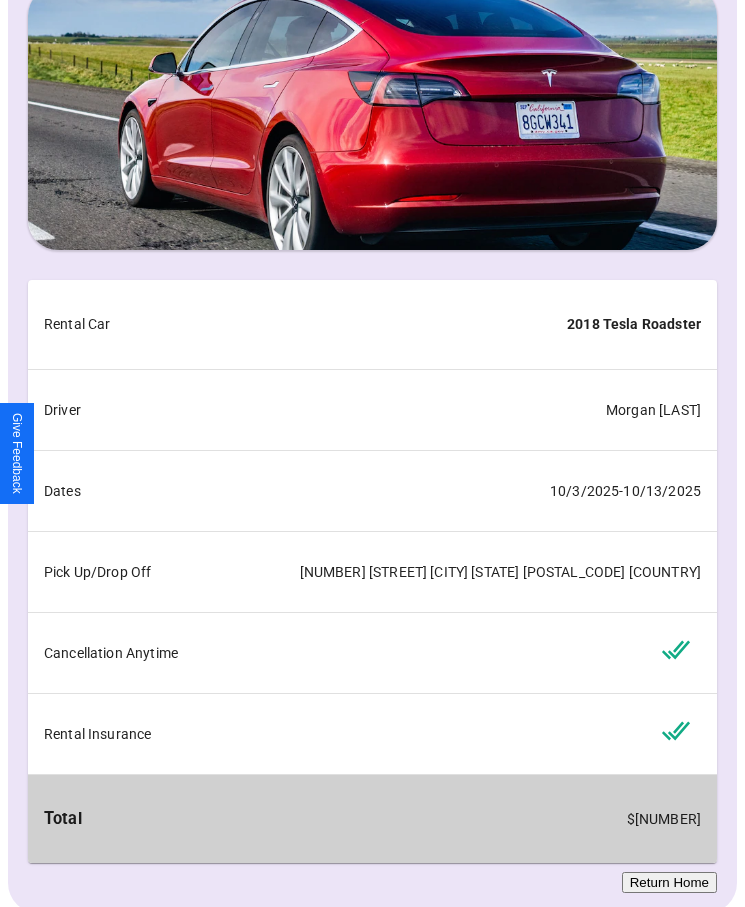 click on "Return Home" at bounding box center [669, 882] 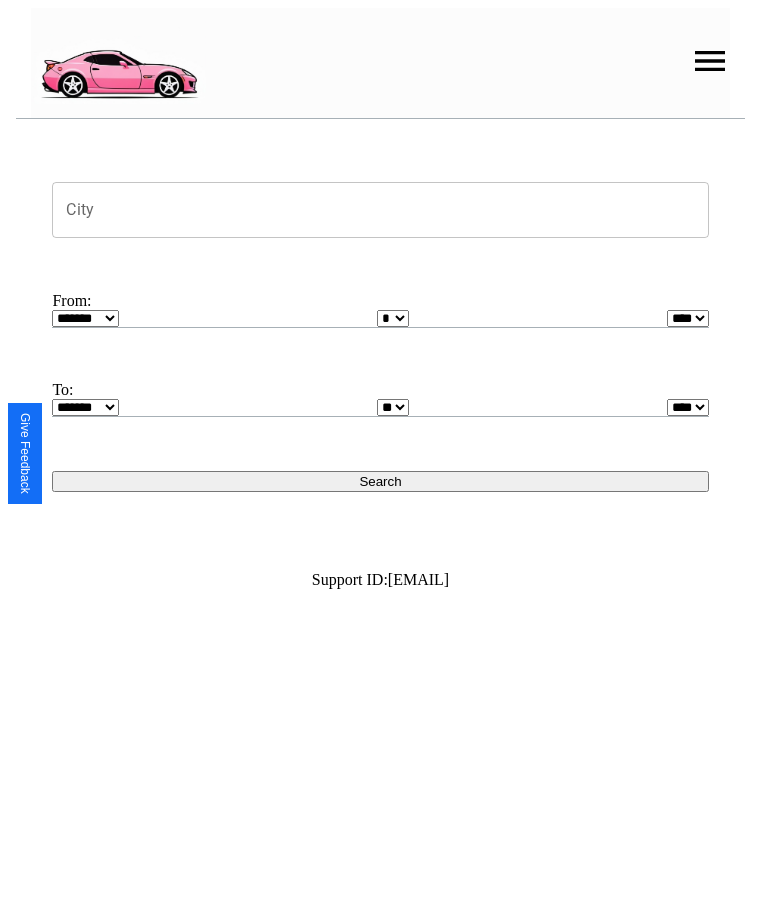 scroll, scrollTop: 0, scrollLeft: 0, axis: both 